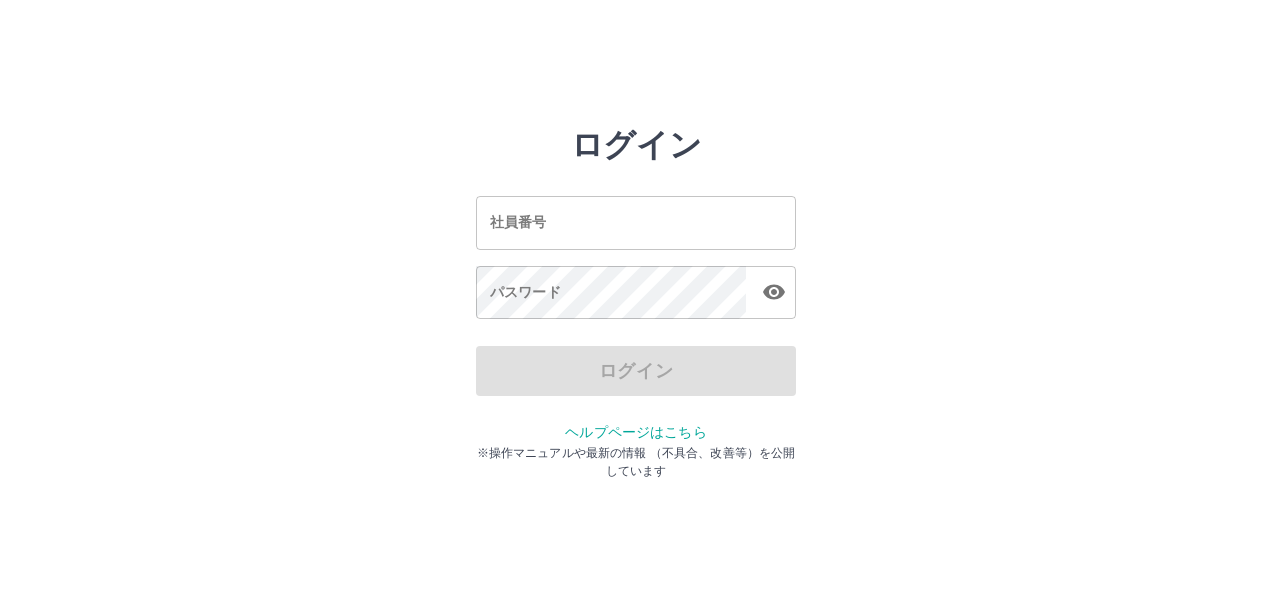 scroll, scrollTop: 0, scrollLeft: 0, axis: both 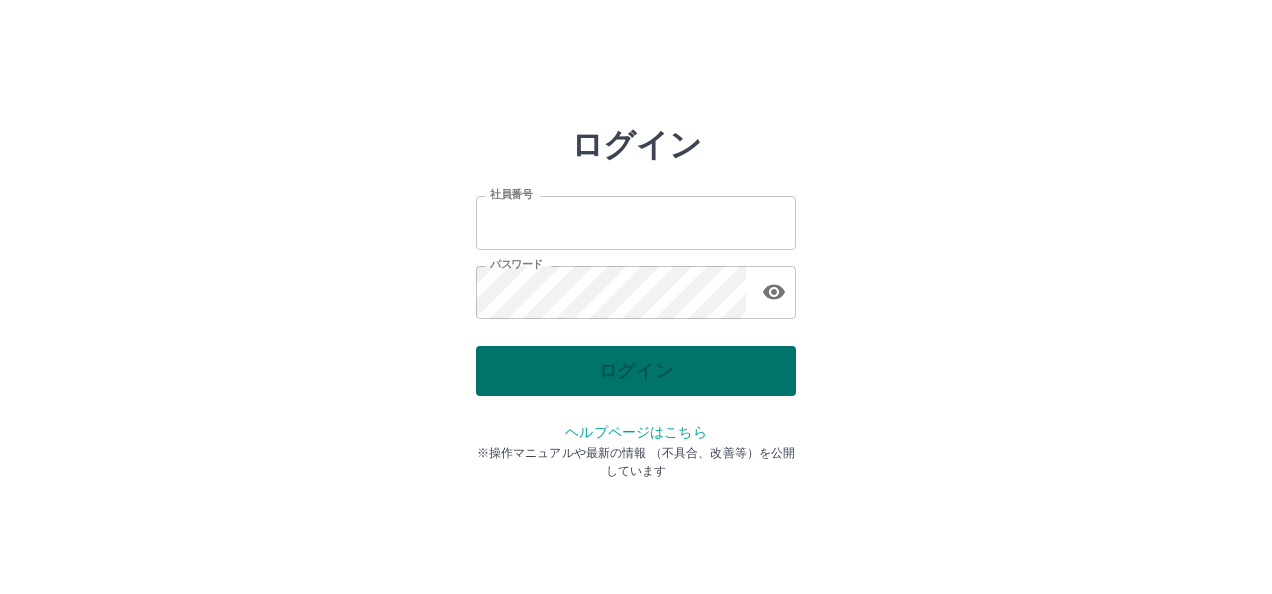 type on "*******" 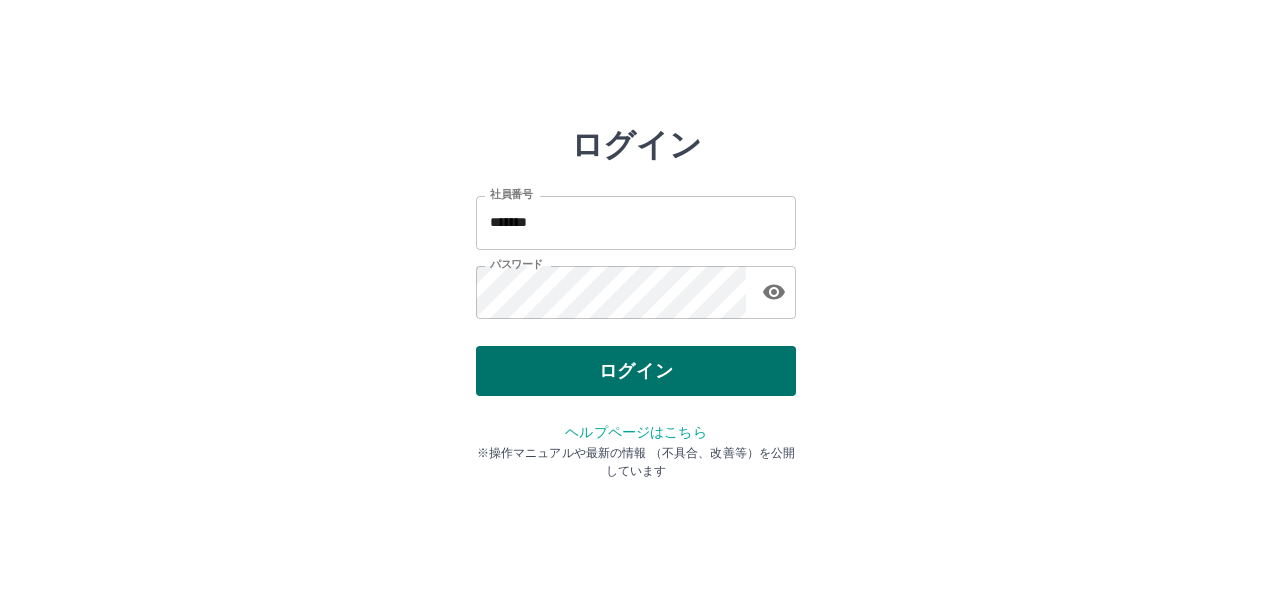 click on "ログイン" at bounding box center (636, 371) 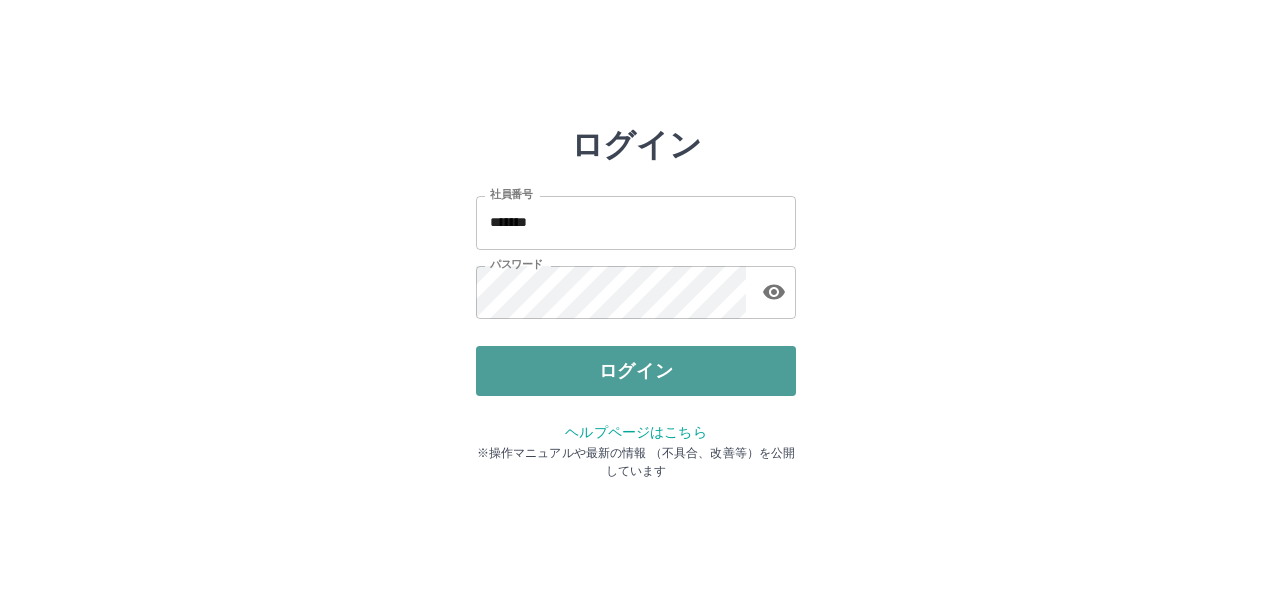click on "ログイン" at bounding box center [636, 371] 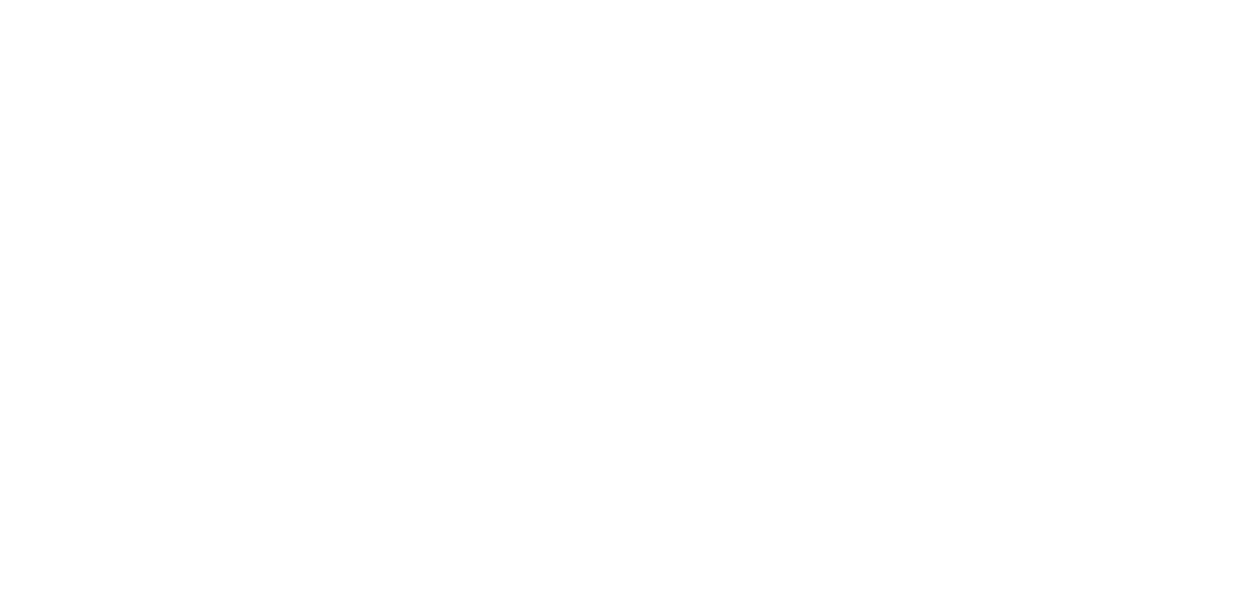 scroll, scrollTop: 0, scrollLeft: 0, axis: both 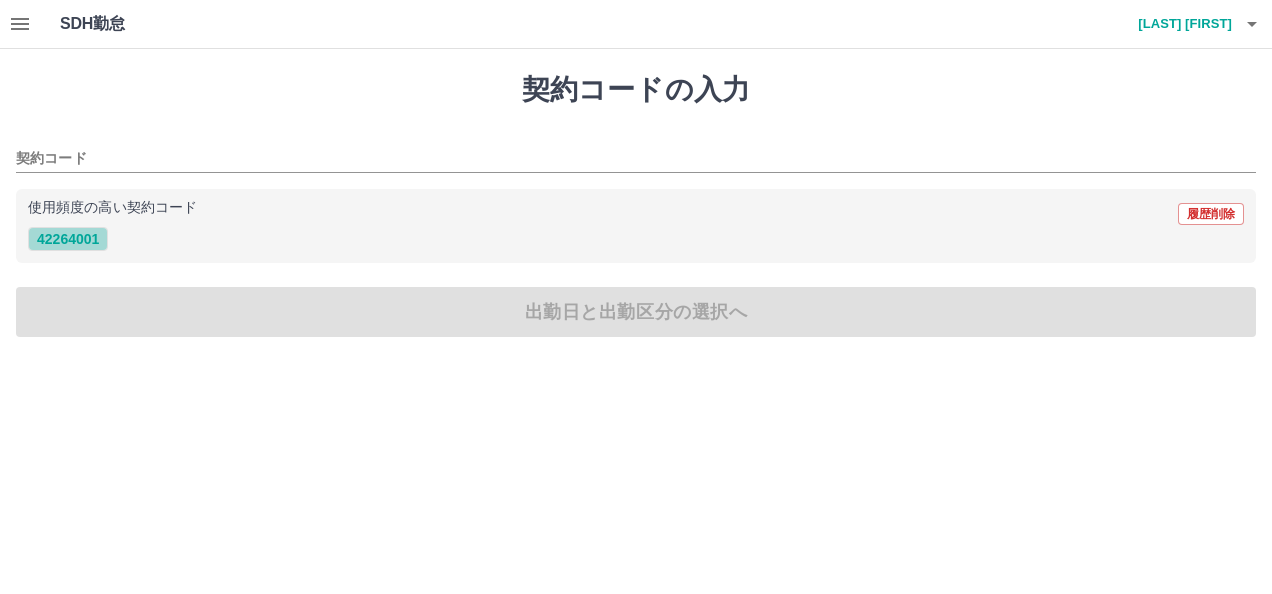 click on "42264001" at bounding box center [68, 239] 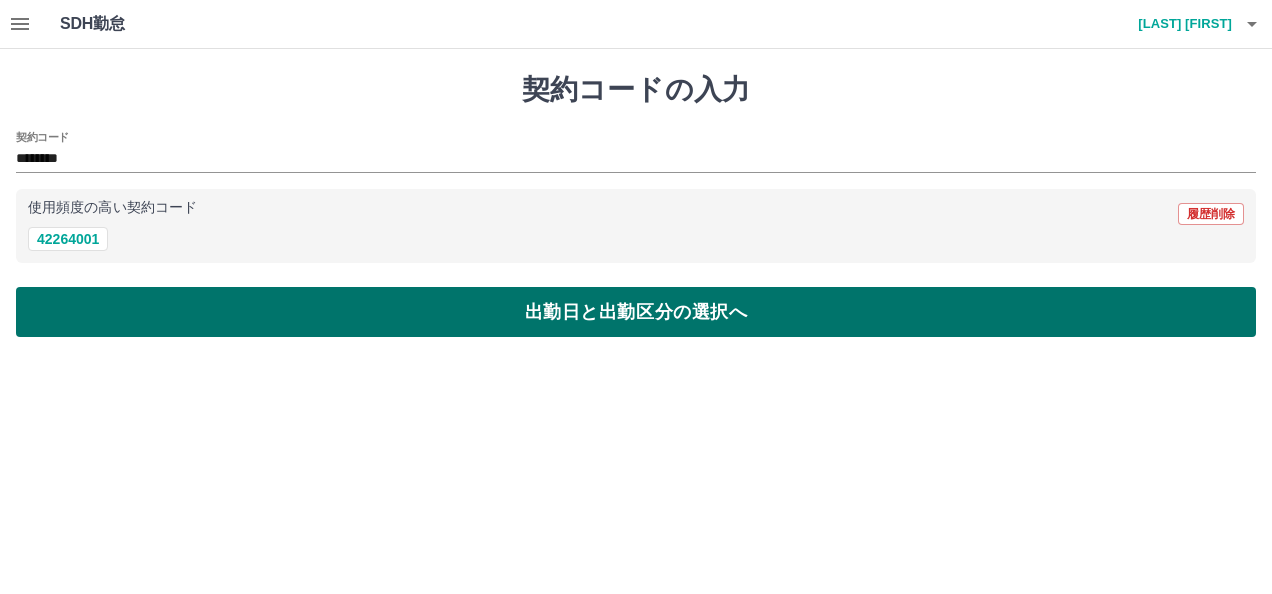 click on "出勤日と出勤区分の選択へ" at bounding box center (636, 312) 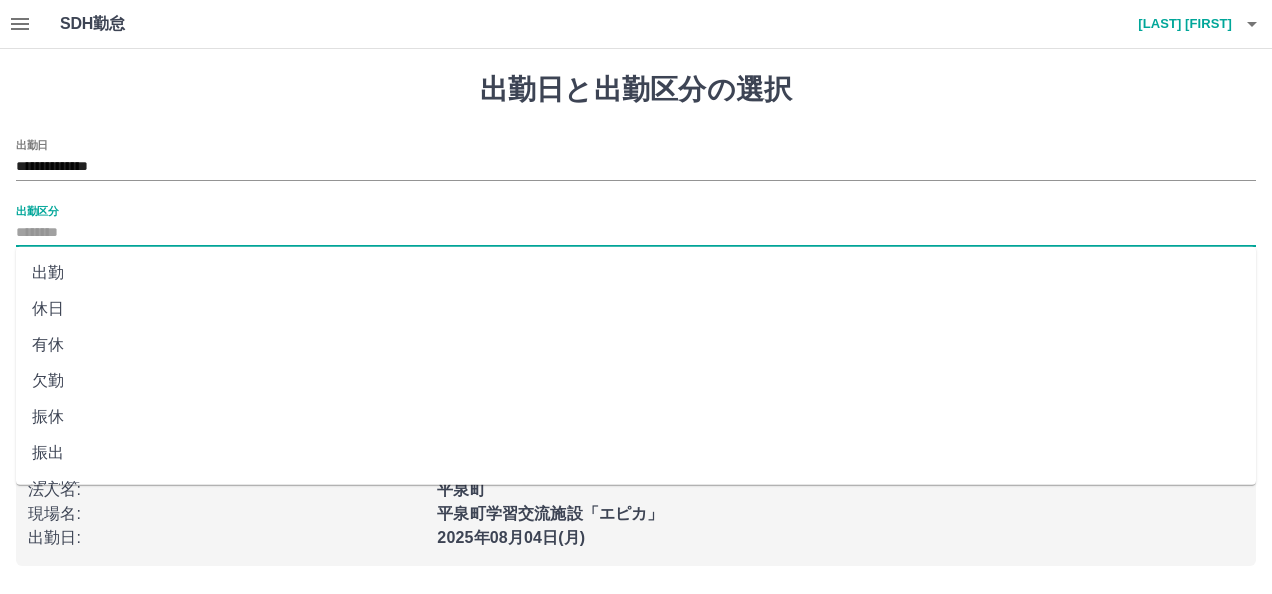 click on "出勤区分" at bounding box center (636, 233) 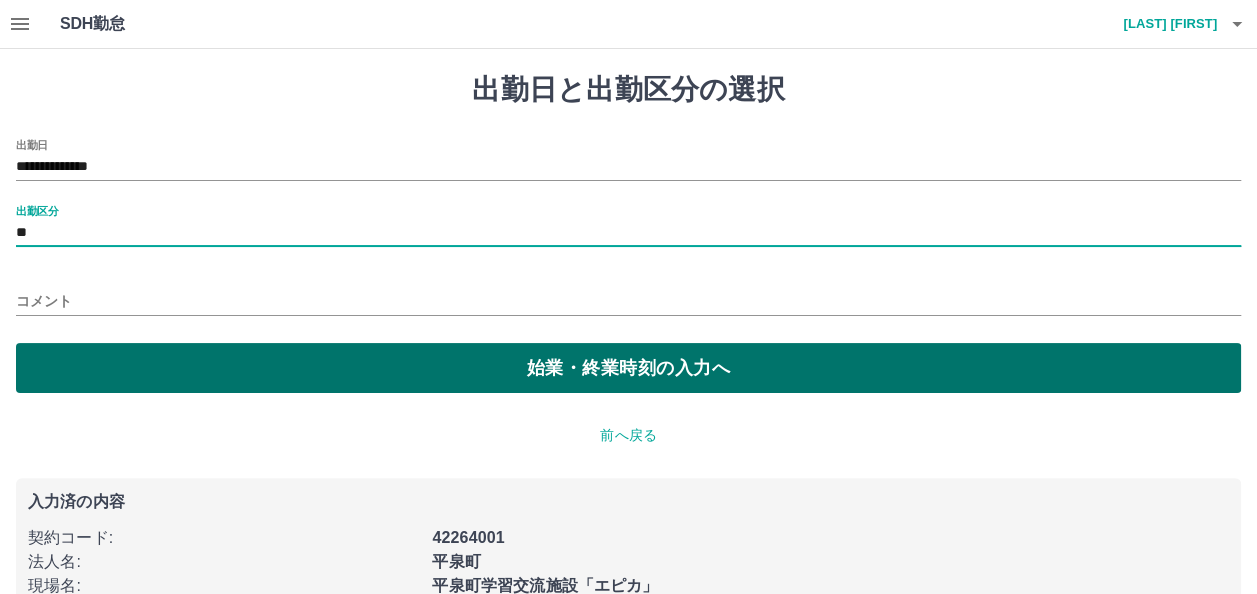 click on "始業・終業時刻の入力へ" at bounding box center [628, 368] 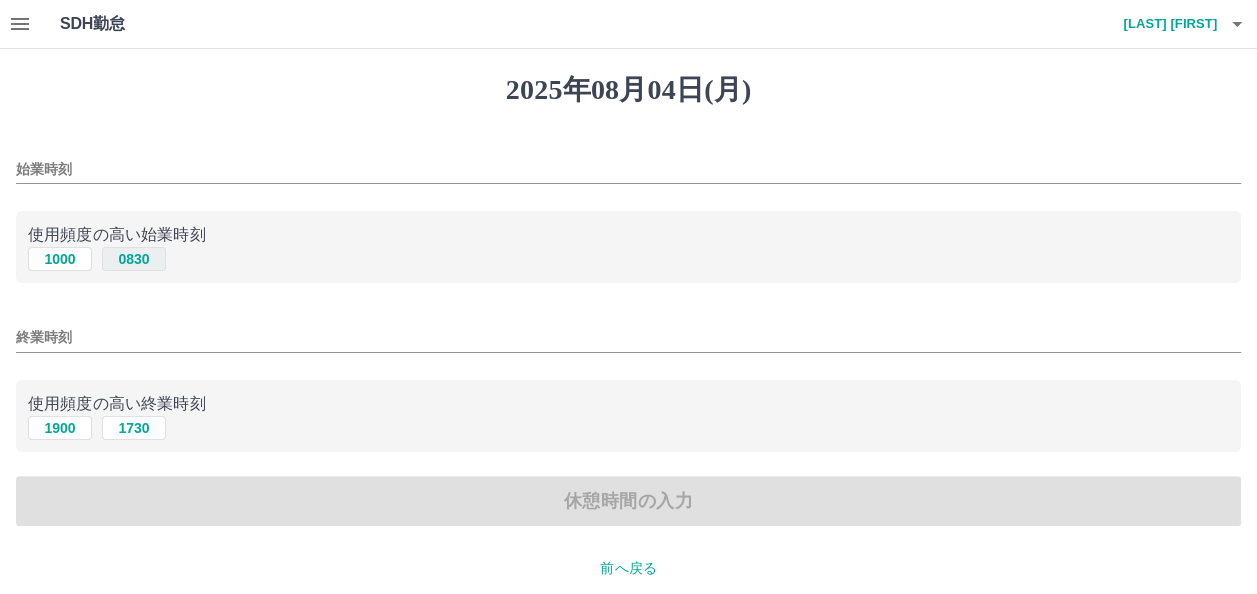 click on "0830" at bounding box center [134, 259] 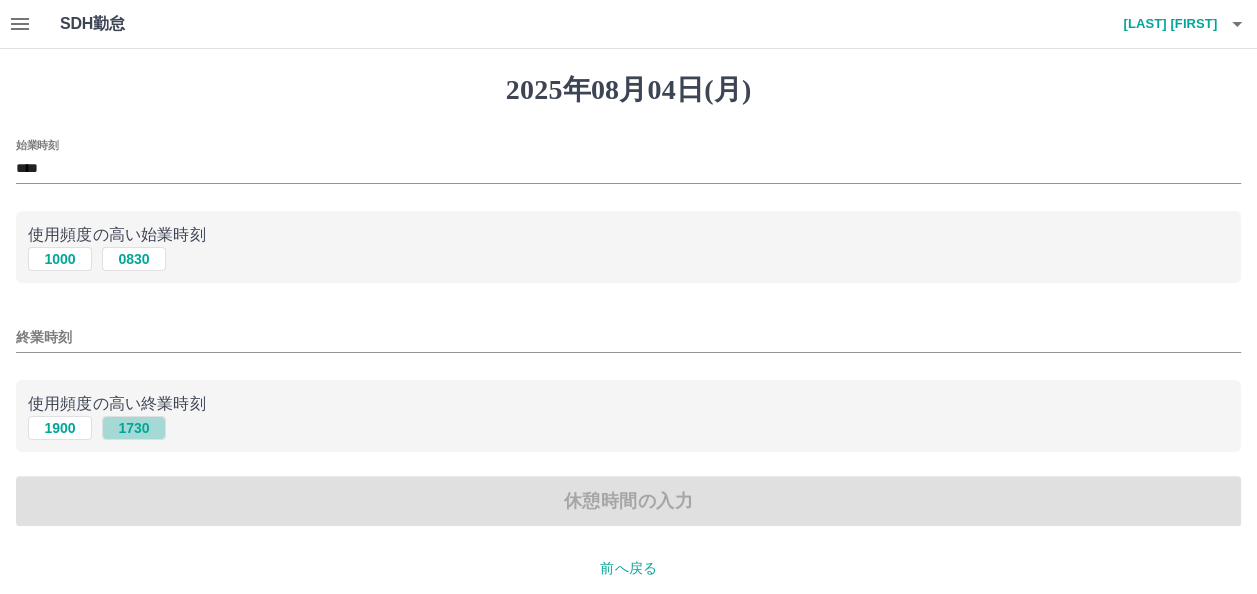 click on "1730" at bounding box center (134, 428) 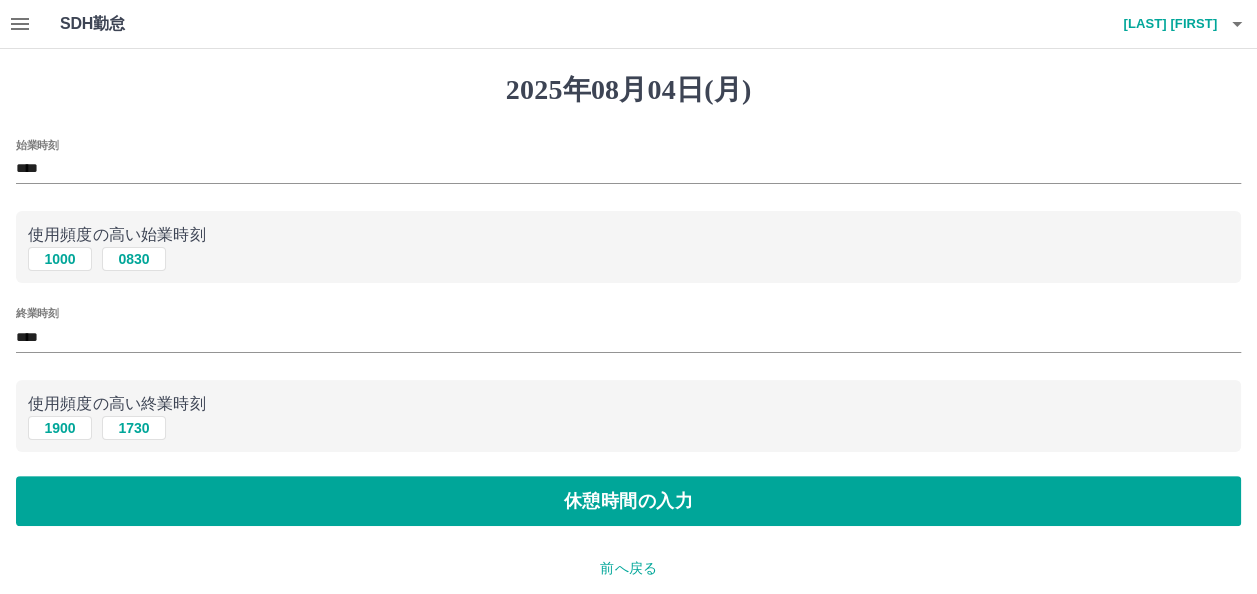 drag, startPoint x: 491, startPoint y: 508, endPoint x: 432, endPoint y: 452, distance: 81.34495 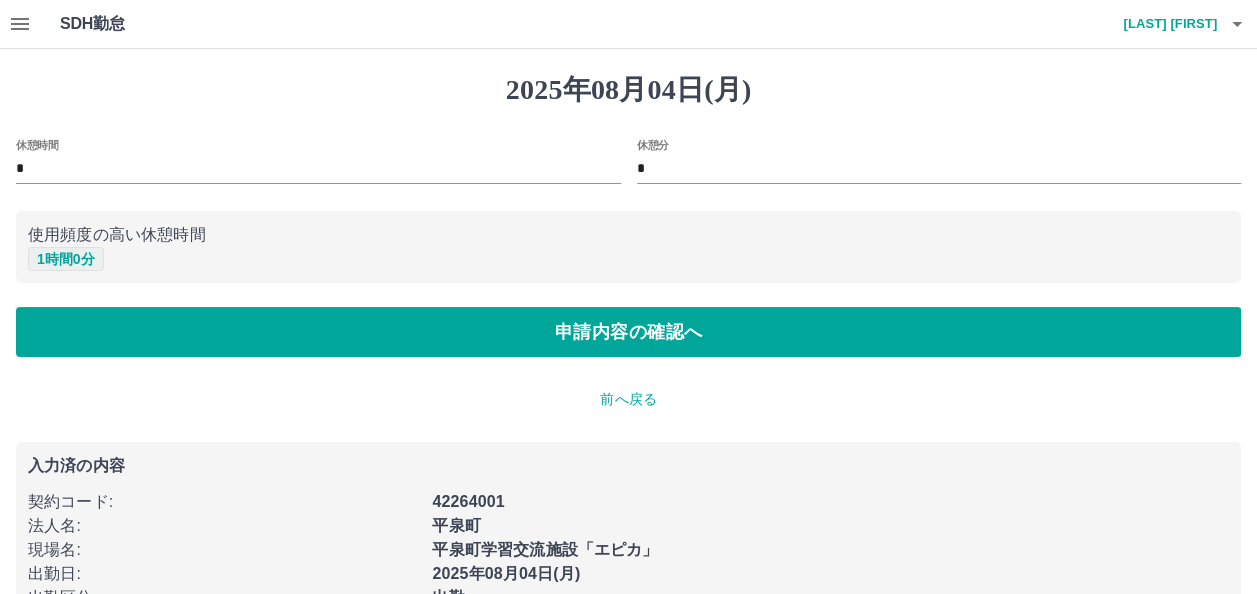 click on "1 時間 0 分" at bounding box center (66, 259) 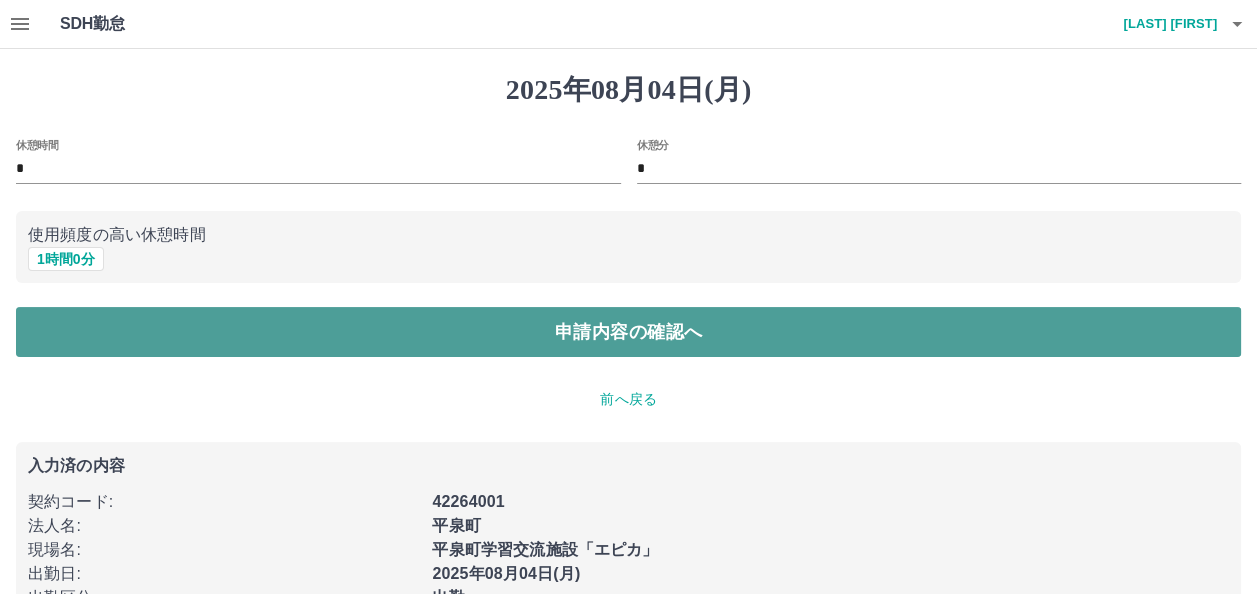 click on "申請内容の確認へ" at bounding box center [628, 332] 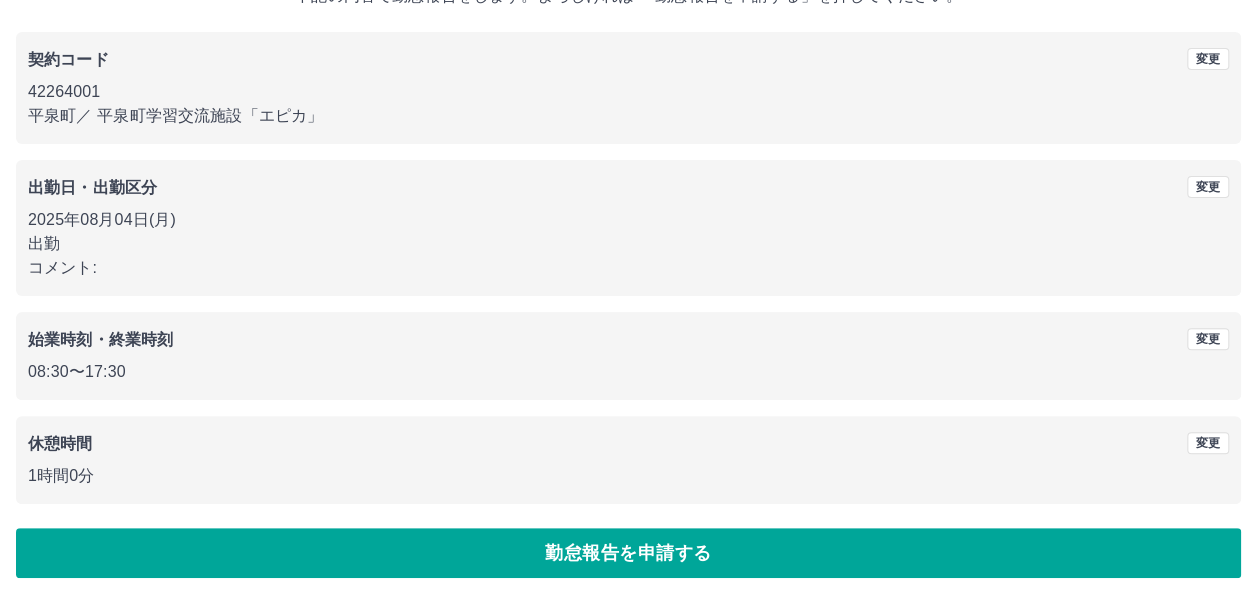 scroll, scrollTop: 154, scrollLeft: 0, axis: vertical 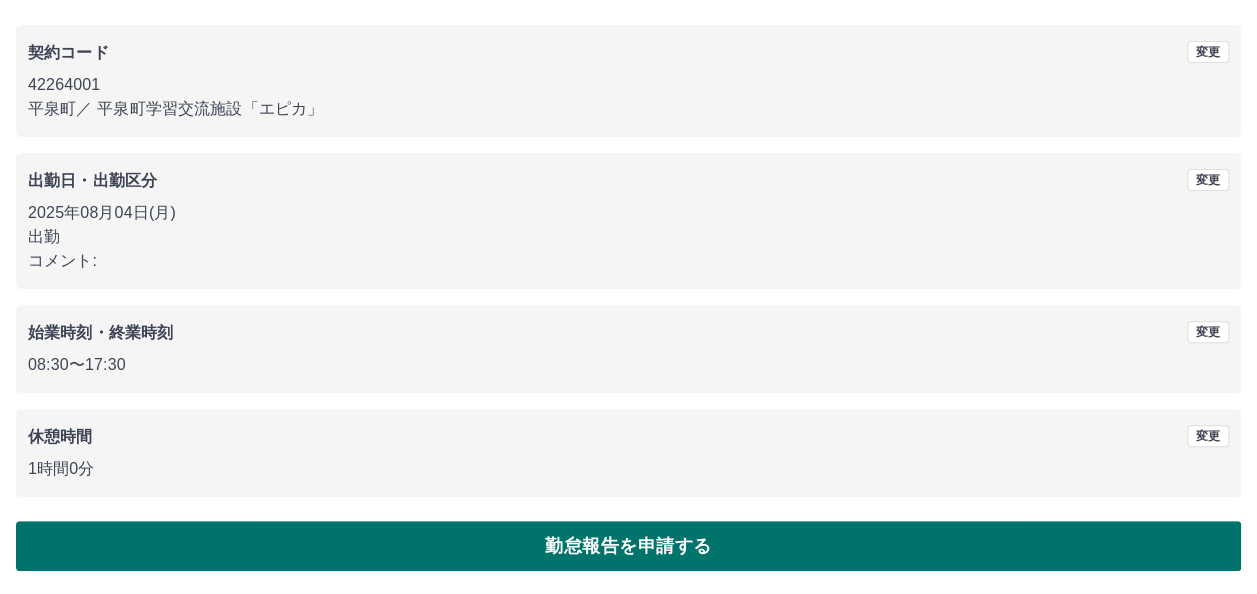 click on "勤怠報告を申請する" at bounding box center [628, 546] 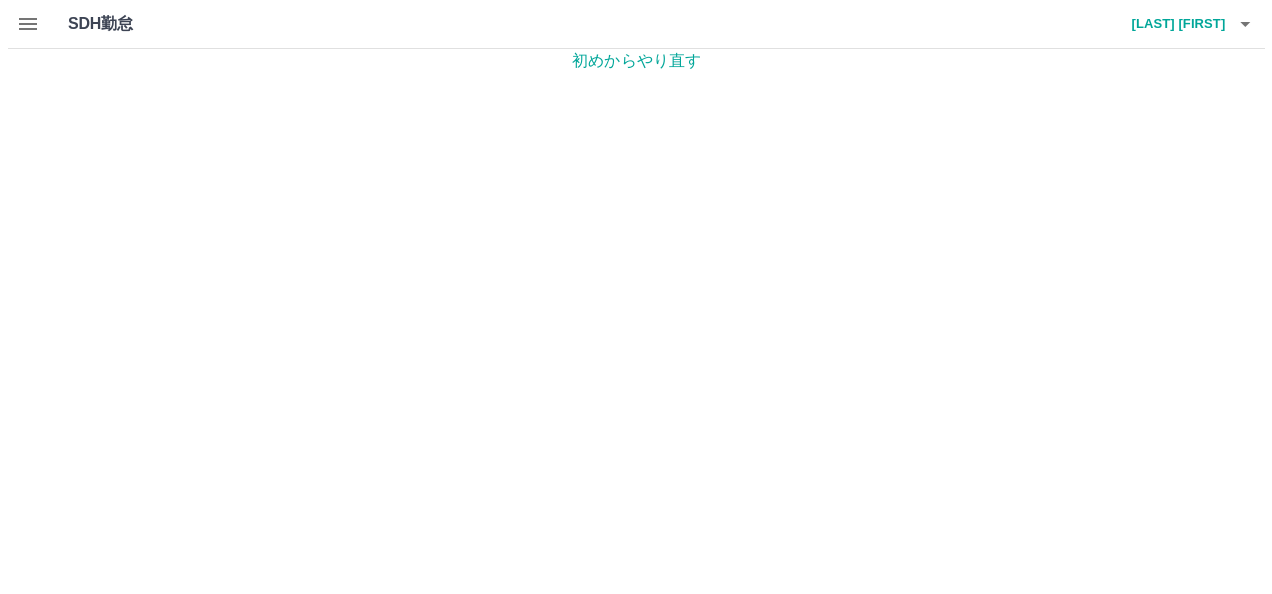 scroll, scrollTop: 0, scrollLeft: 0, axis: both 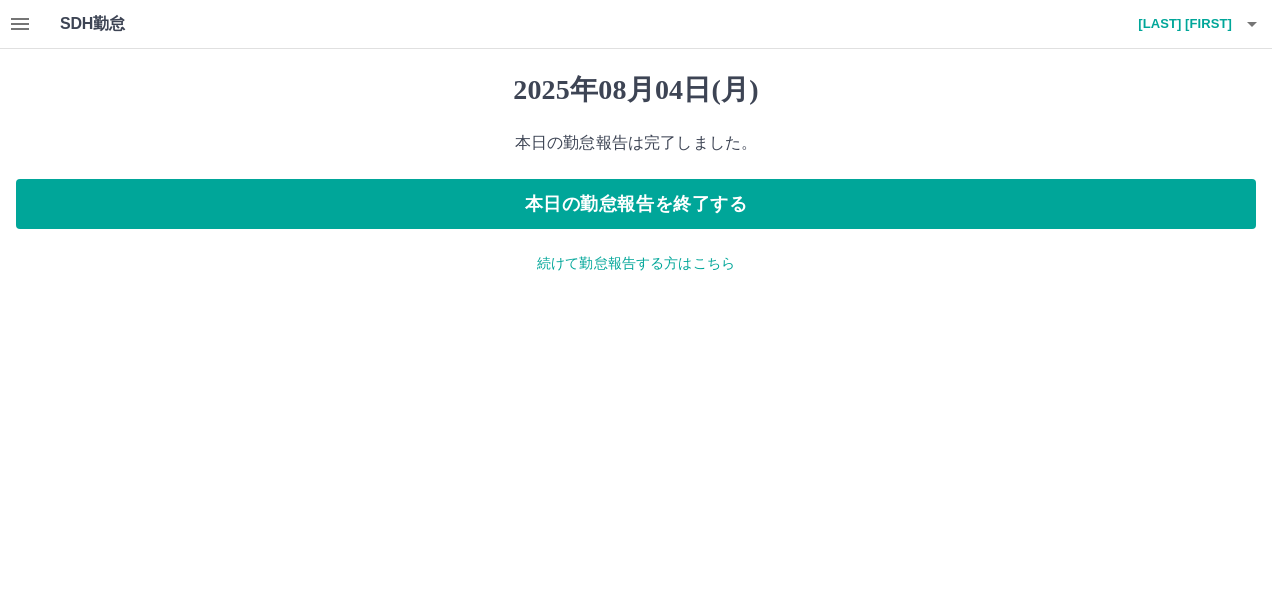 click on "続けて勤怠報告する方はこちら" at bounding box center (636, 263) 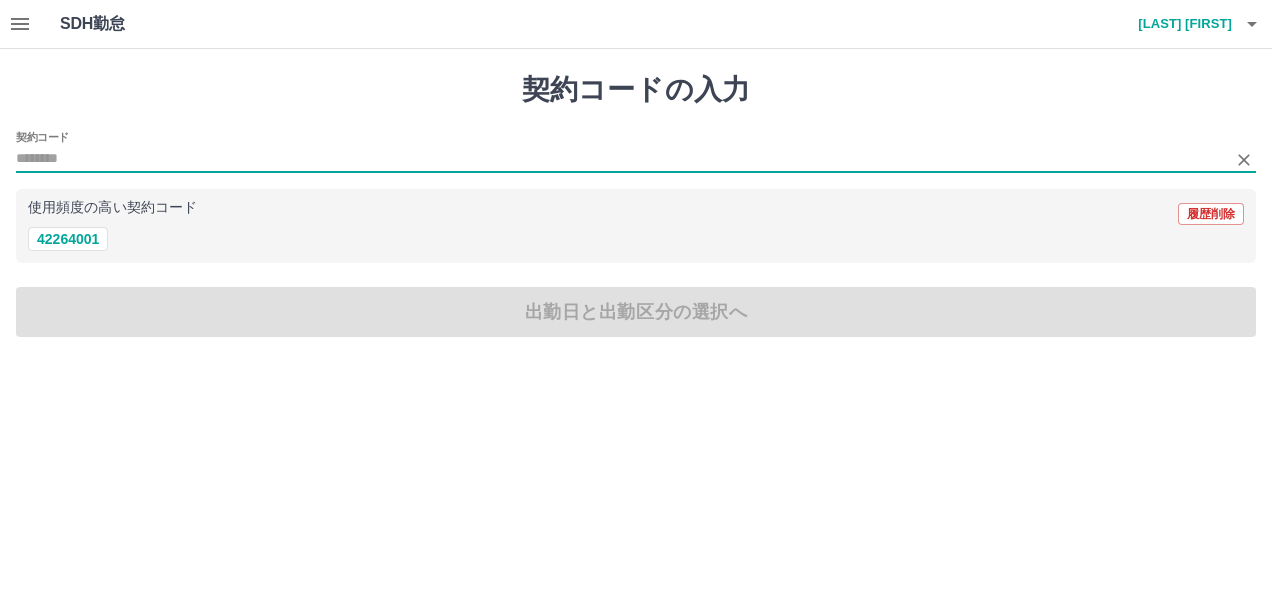click on "契約コード" at bounding box center [621, 159] 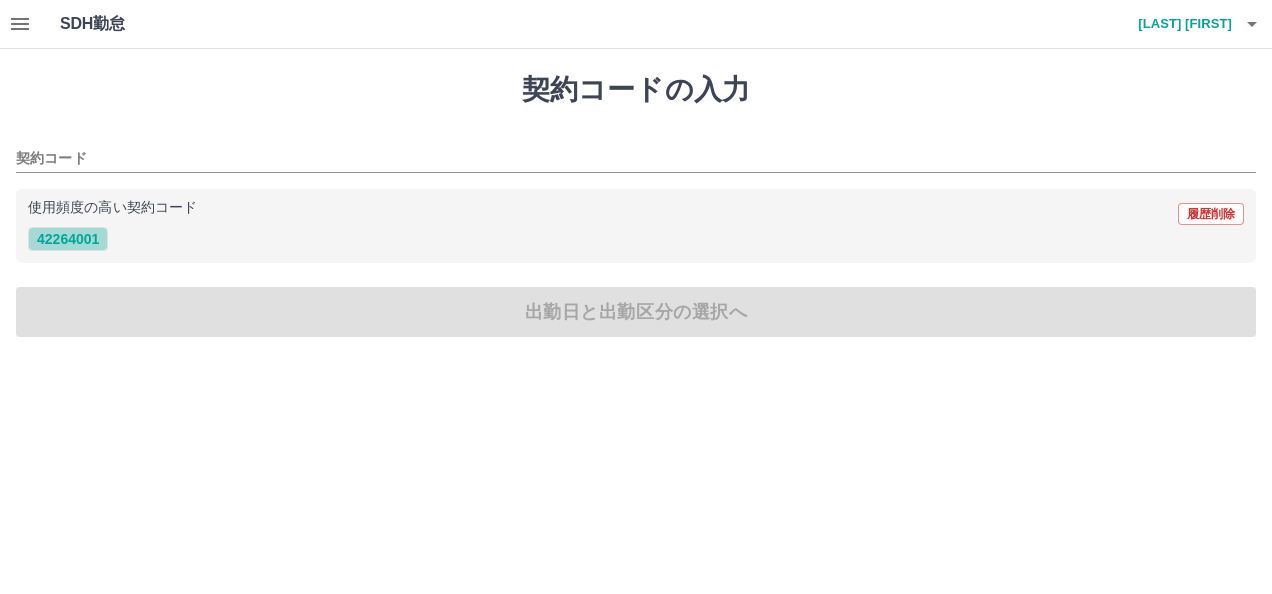 click on "42264001" at bounding box center (68, 239) 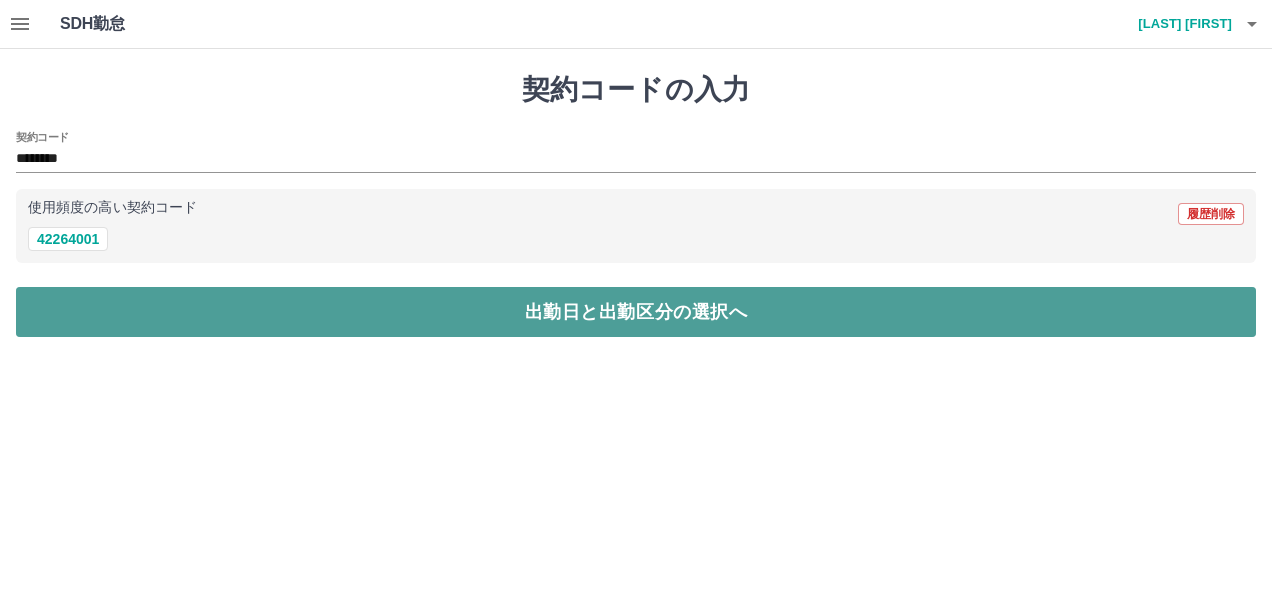 click on "出勤日と出勤区分の選択へ" at bounding box center [636, 312] 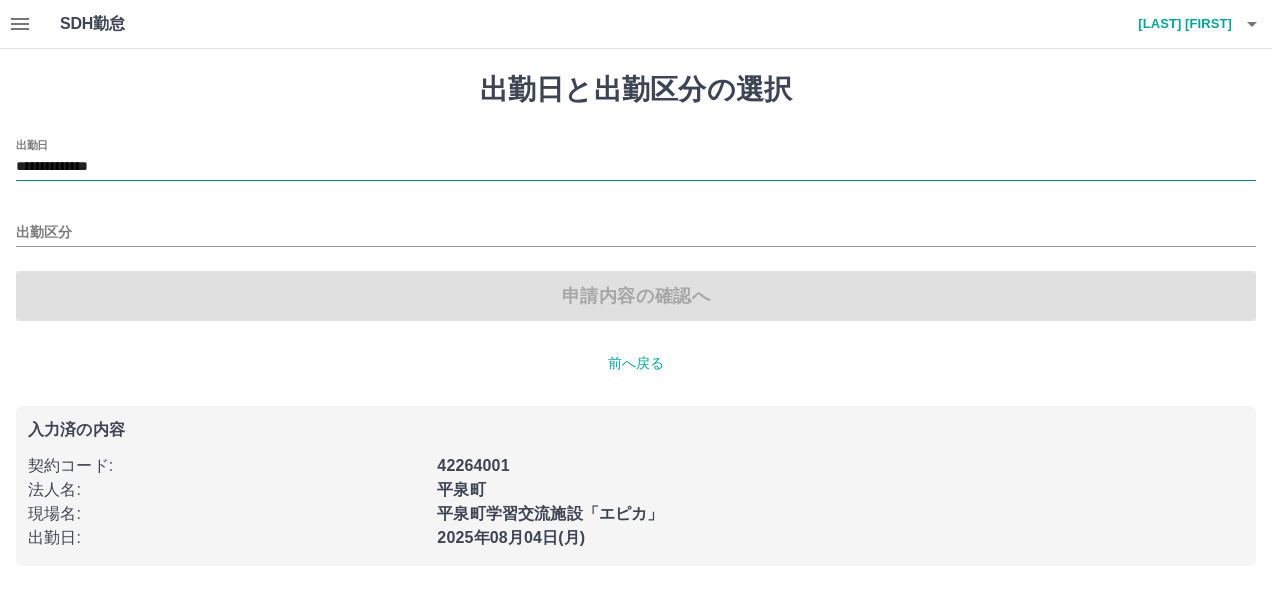 click on "**********" at bounding box center (636, 167) 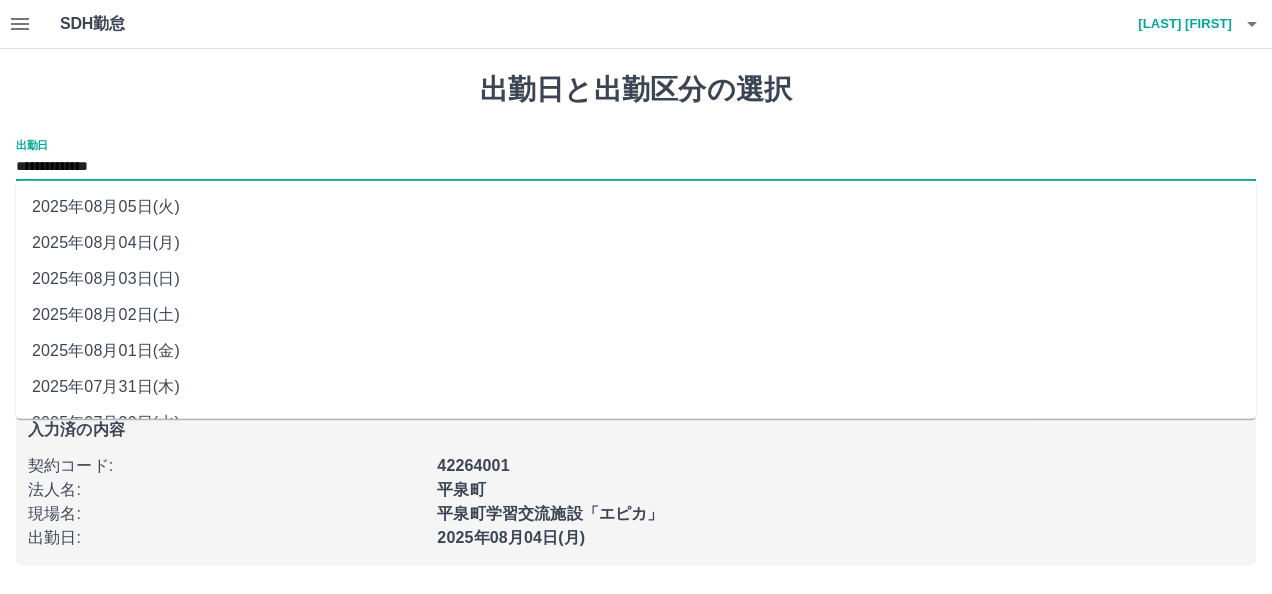 drag, startPoint x: 181, startPoint y: 169, endPoint x: 148, endPoint y: 210, distance: 52.63079 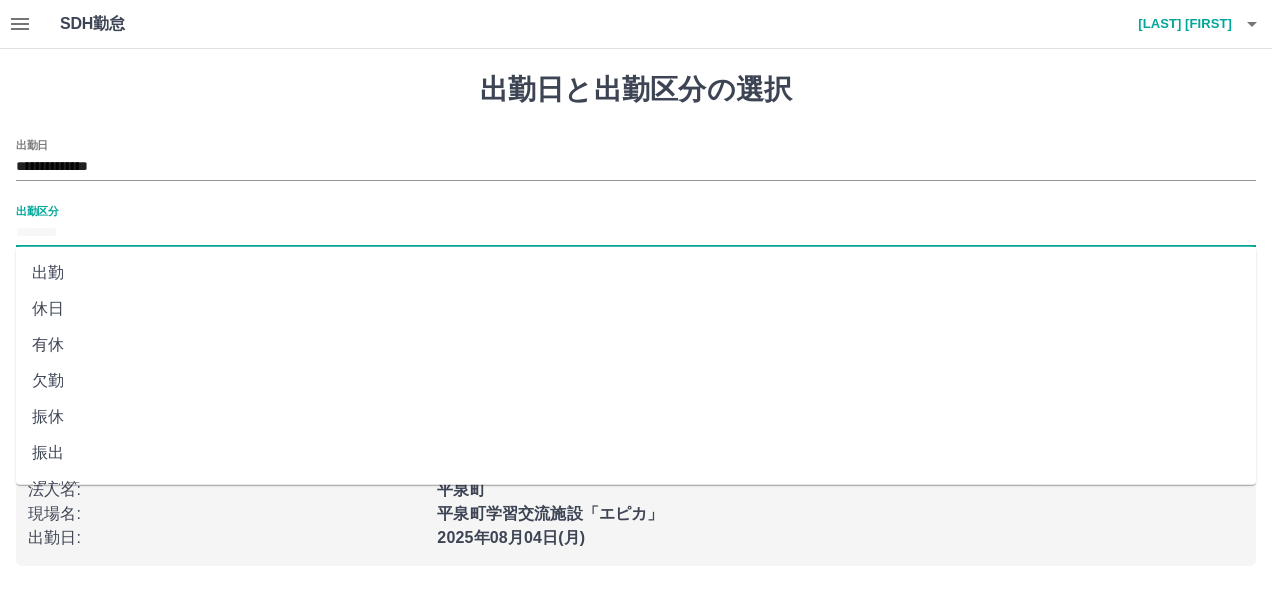 click on "出勤区分" at bounding box center [636, 233] 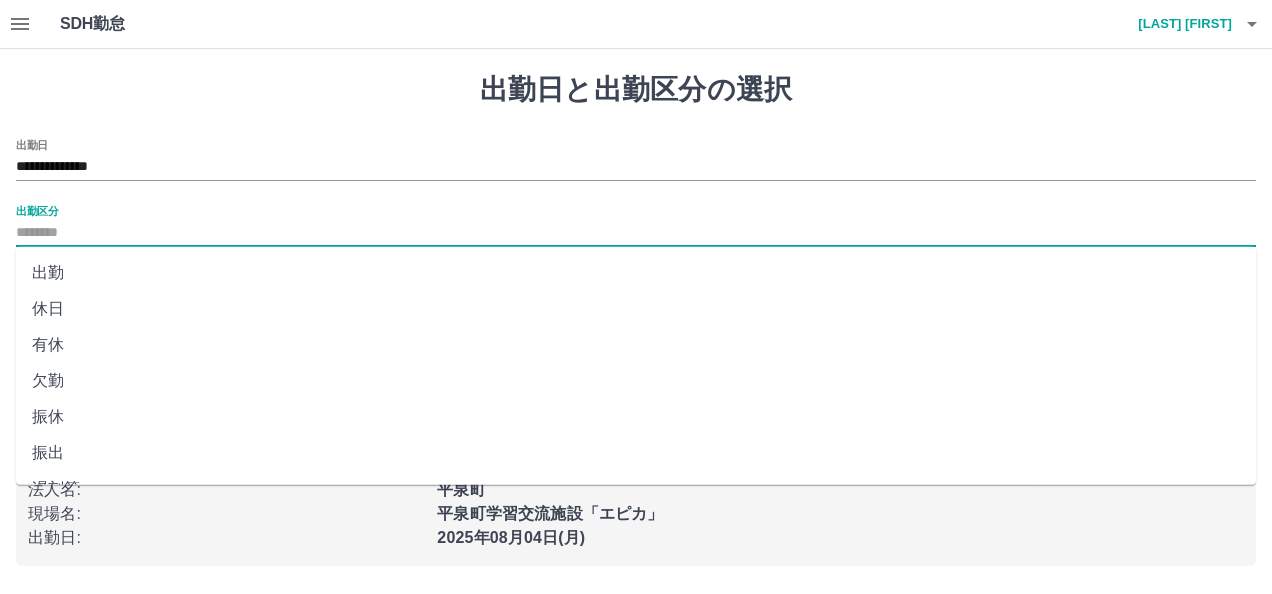 click on "有休" at bounding box center (636, 345) 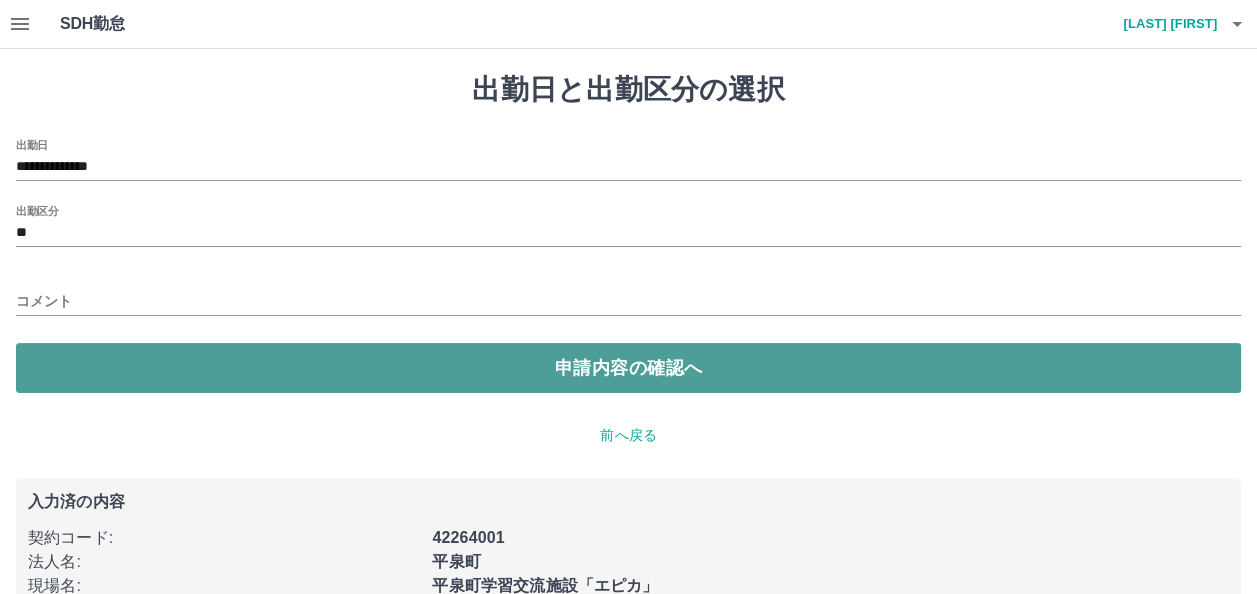 click on "申請内容の確認へ" at bounding box center (628, 368) 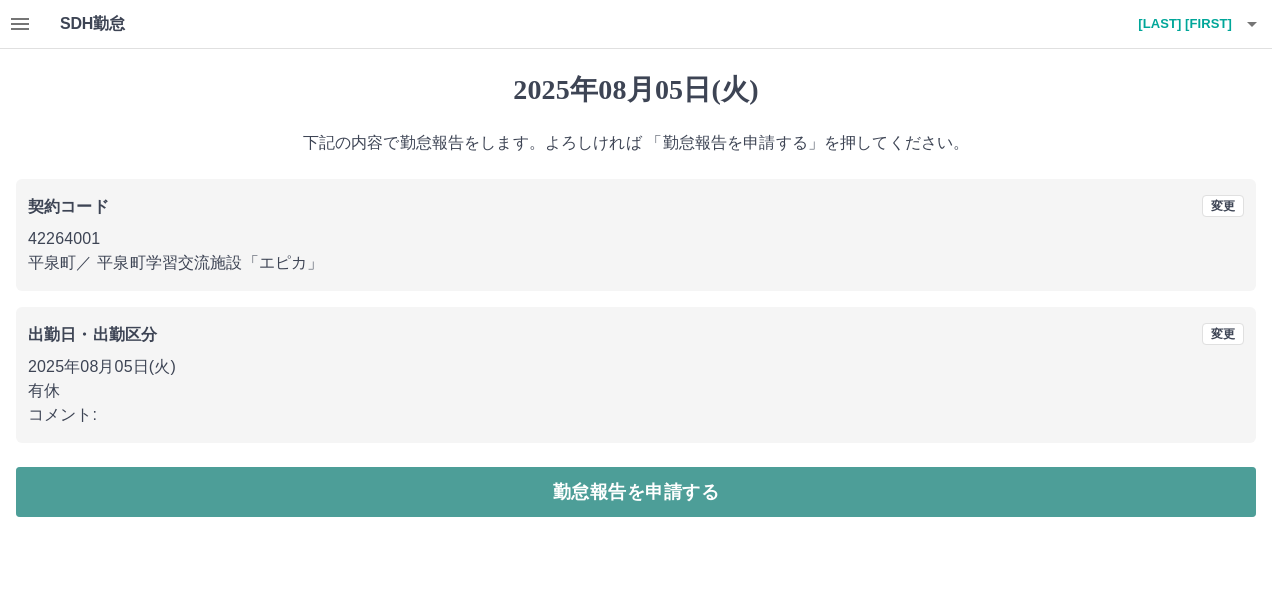 click on "勤怠報告を申請する" at bounding box center (636, 492) 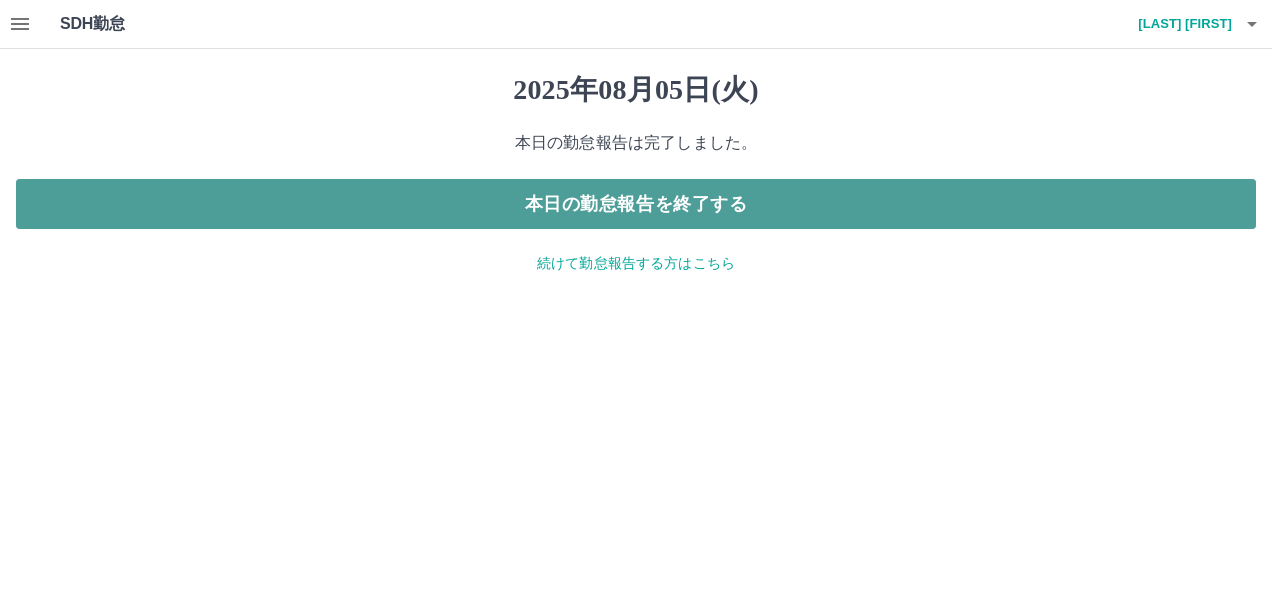 click on "本日の勤怠報告を終了する" at bounding box center [636, 204] 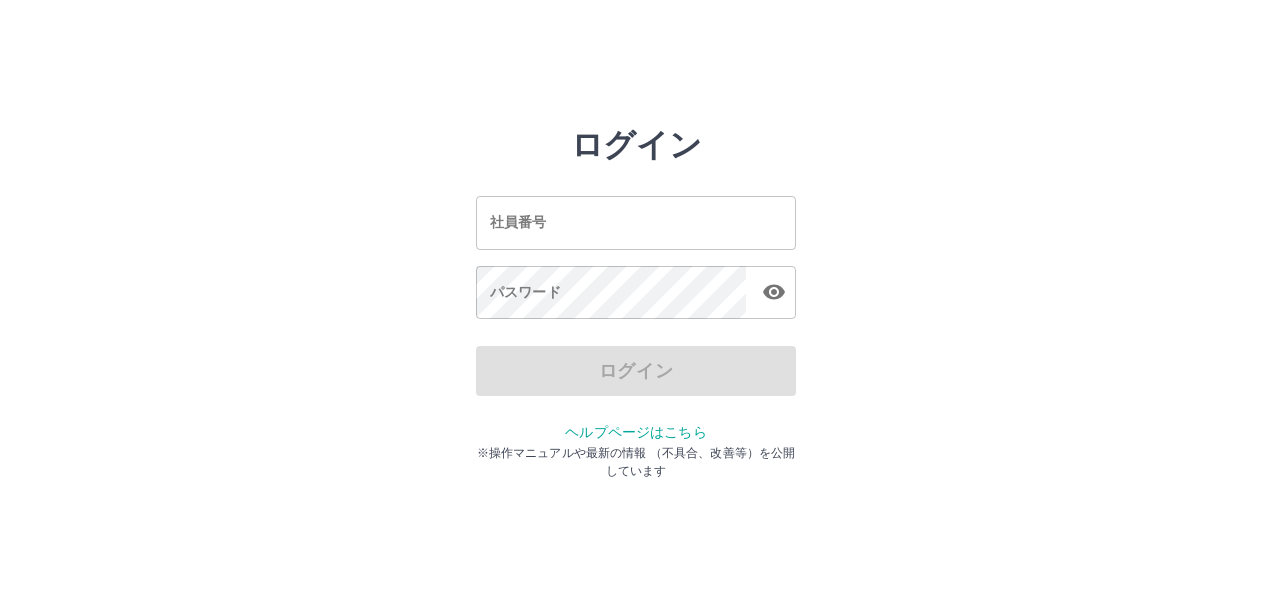 scroll, scrollTop: 0, scrollLeft: 0, axis: both 